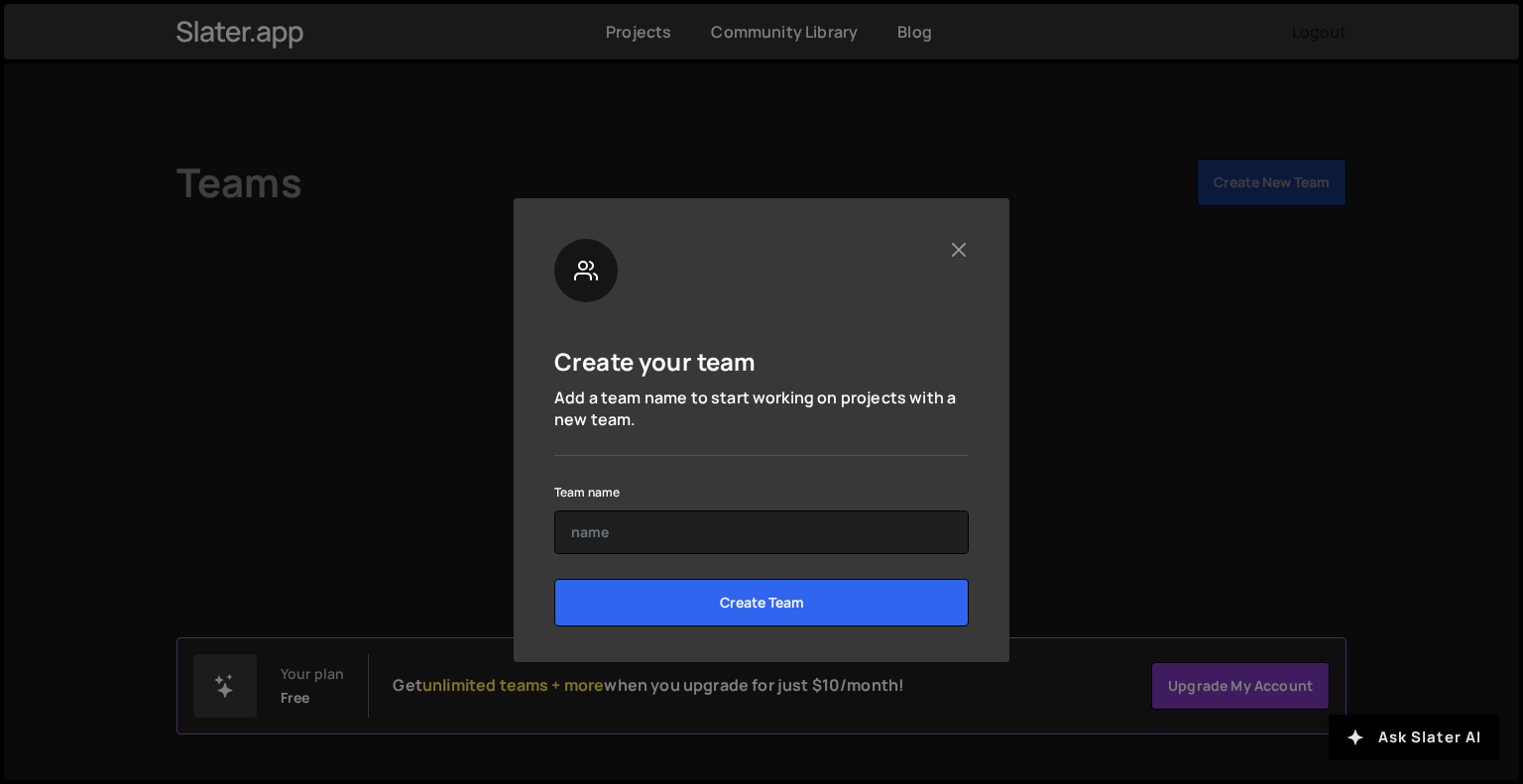 scroll, scrollTop: 0, scrollLeft: 0, axis: both 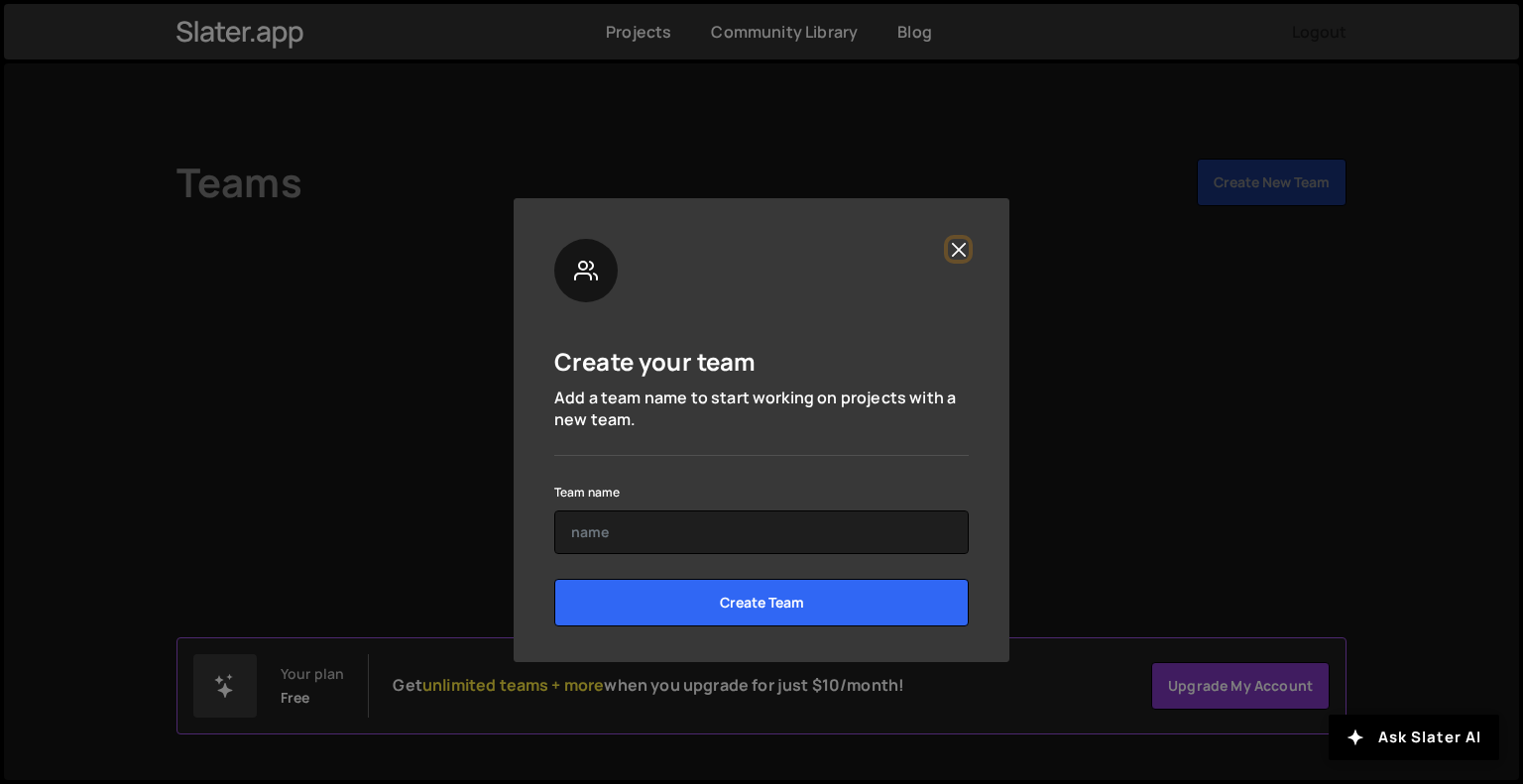 click at bounding box center [958, 249] 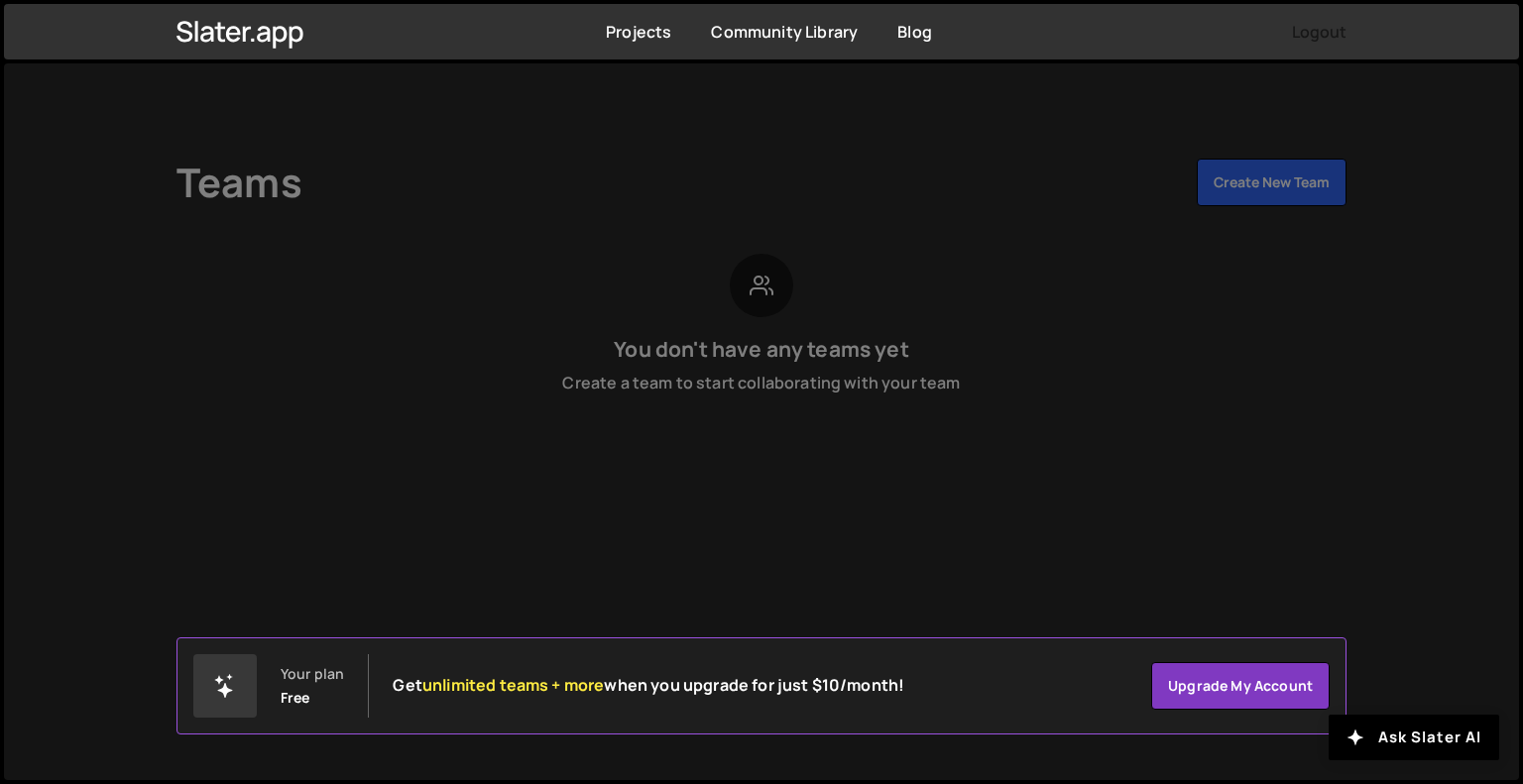 scroll, scrollTop: 0, scrollLeft: 0, axis: both 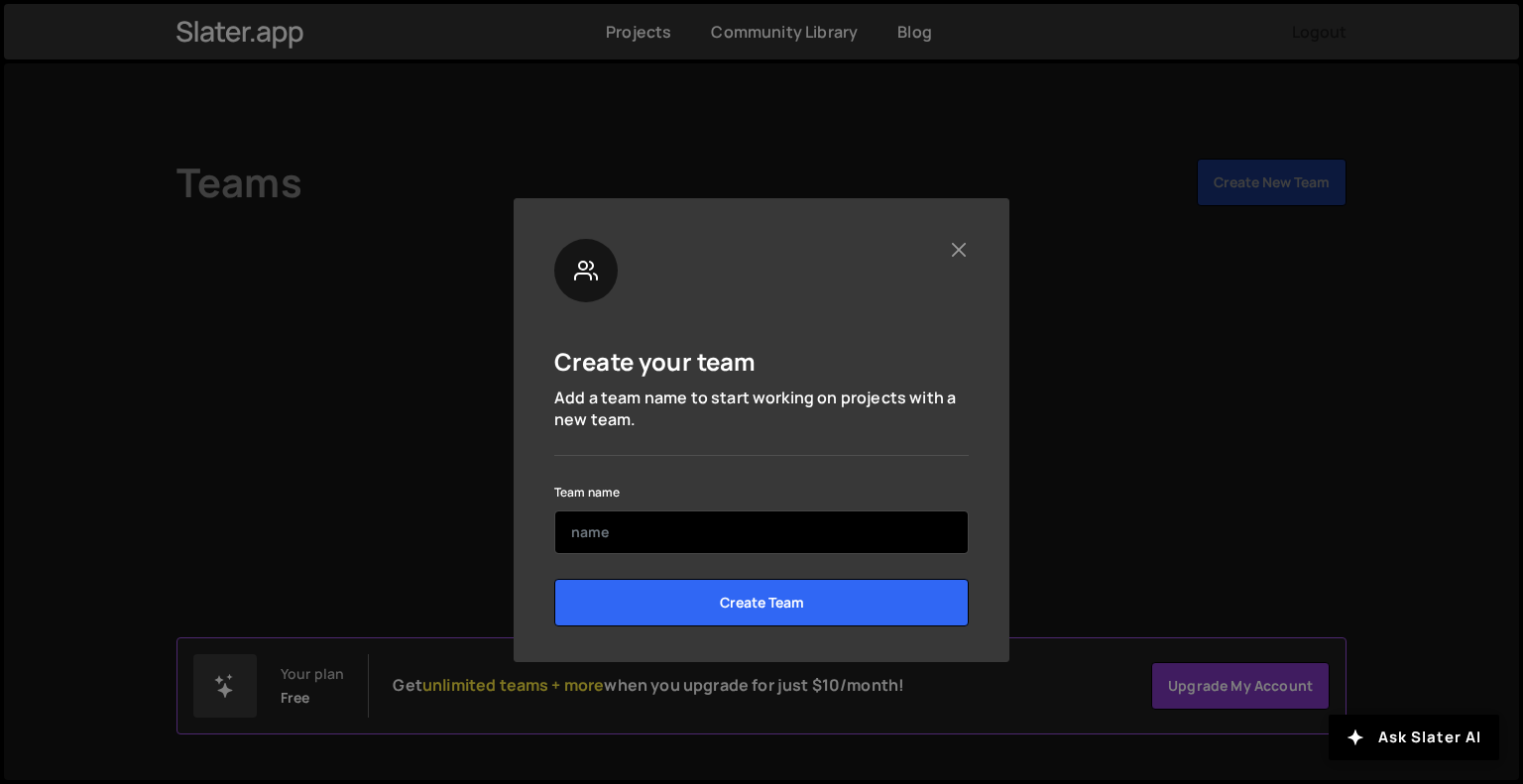 click at bounding box center [762, 532] 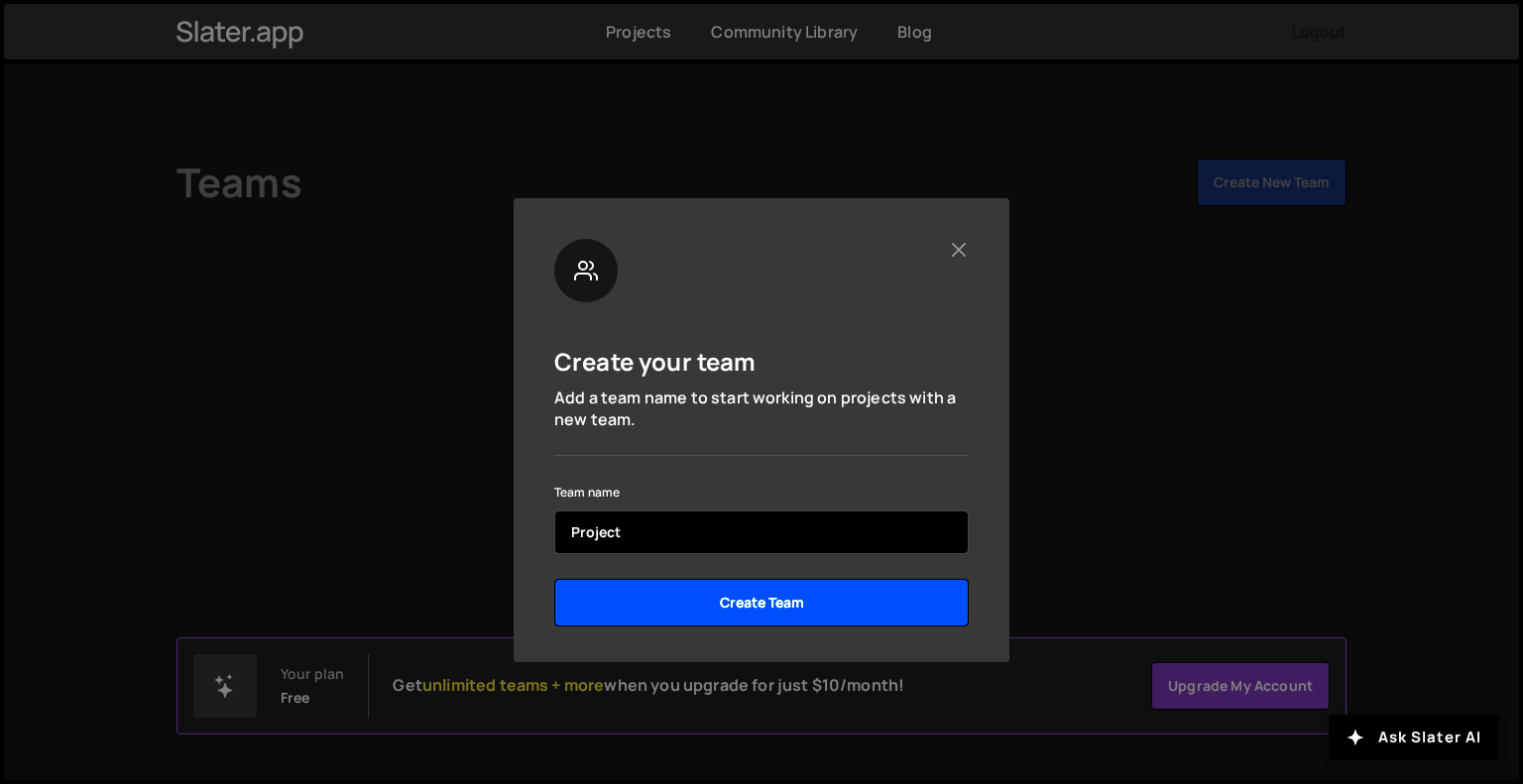 type on "Project" 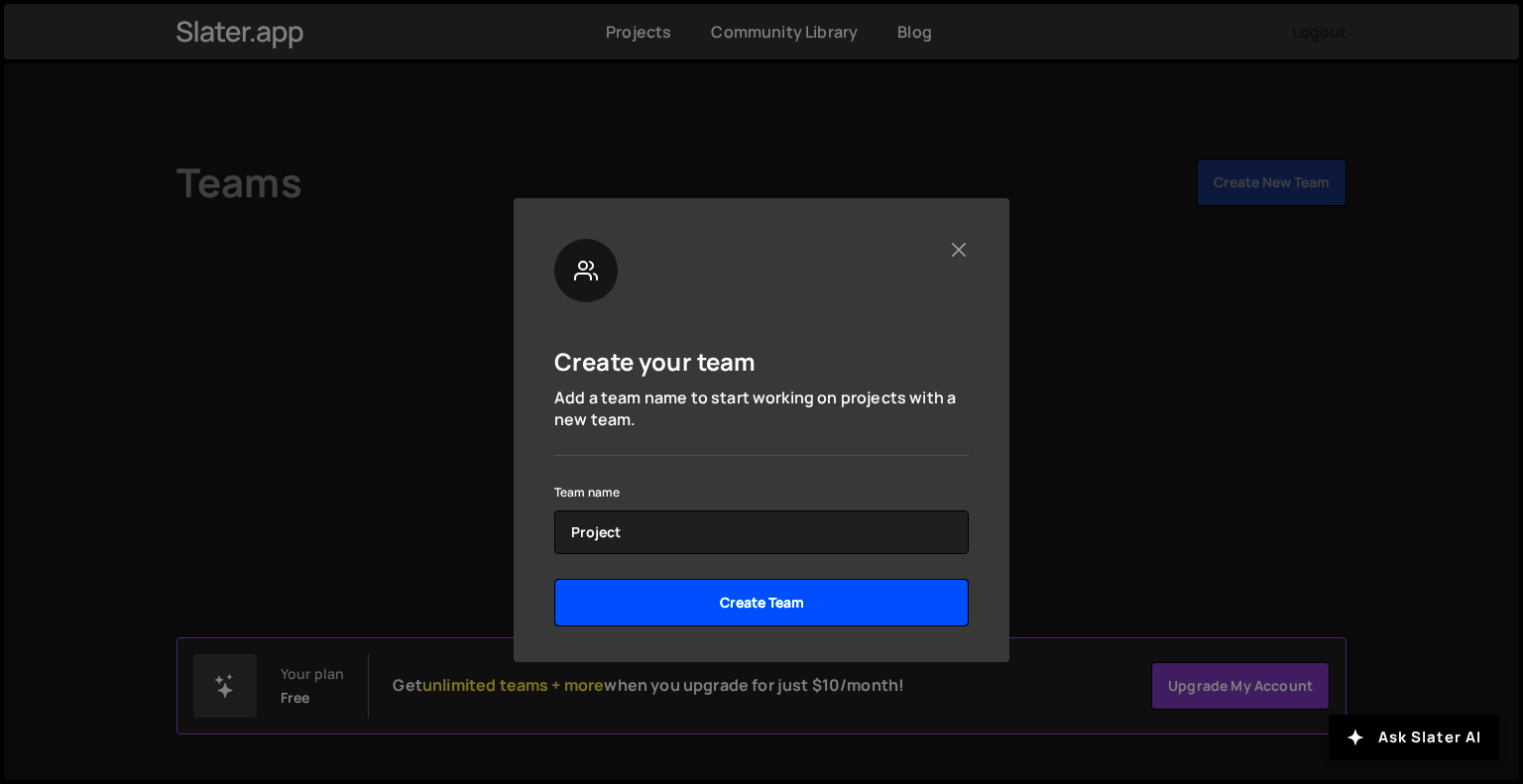 click on "Create Team" at bounding box center [762, 603] 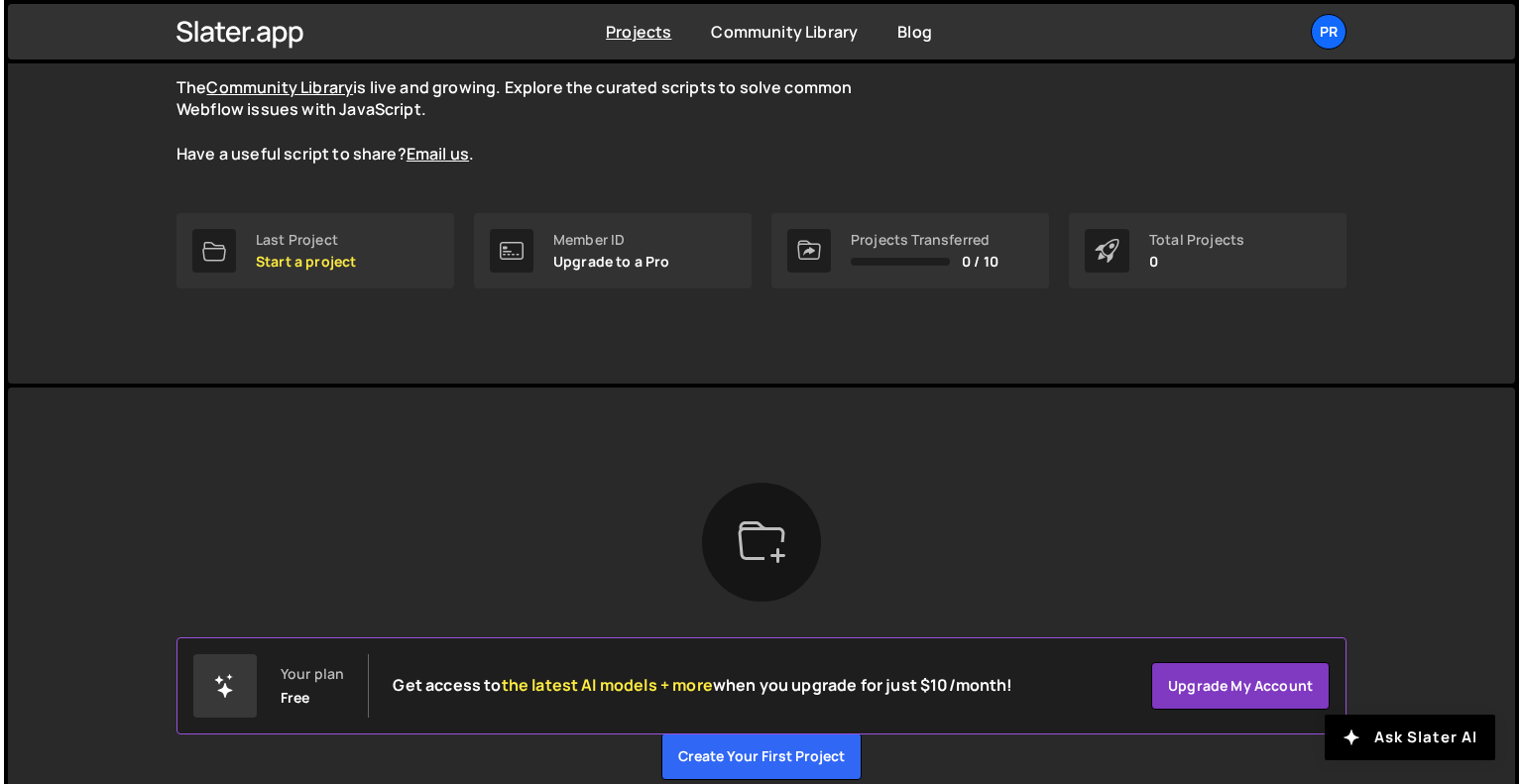 scroll, scrollTop: 0, scrollLeft: 0, axis: both 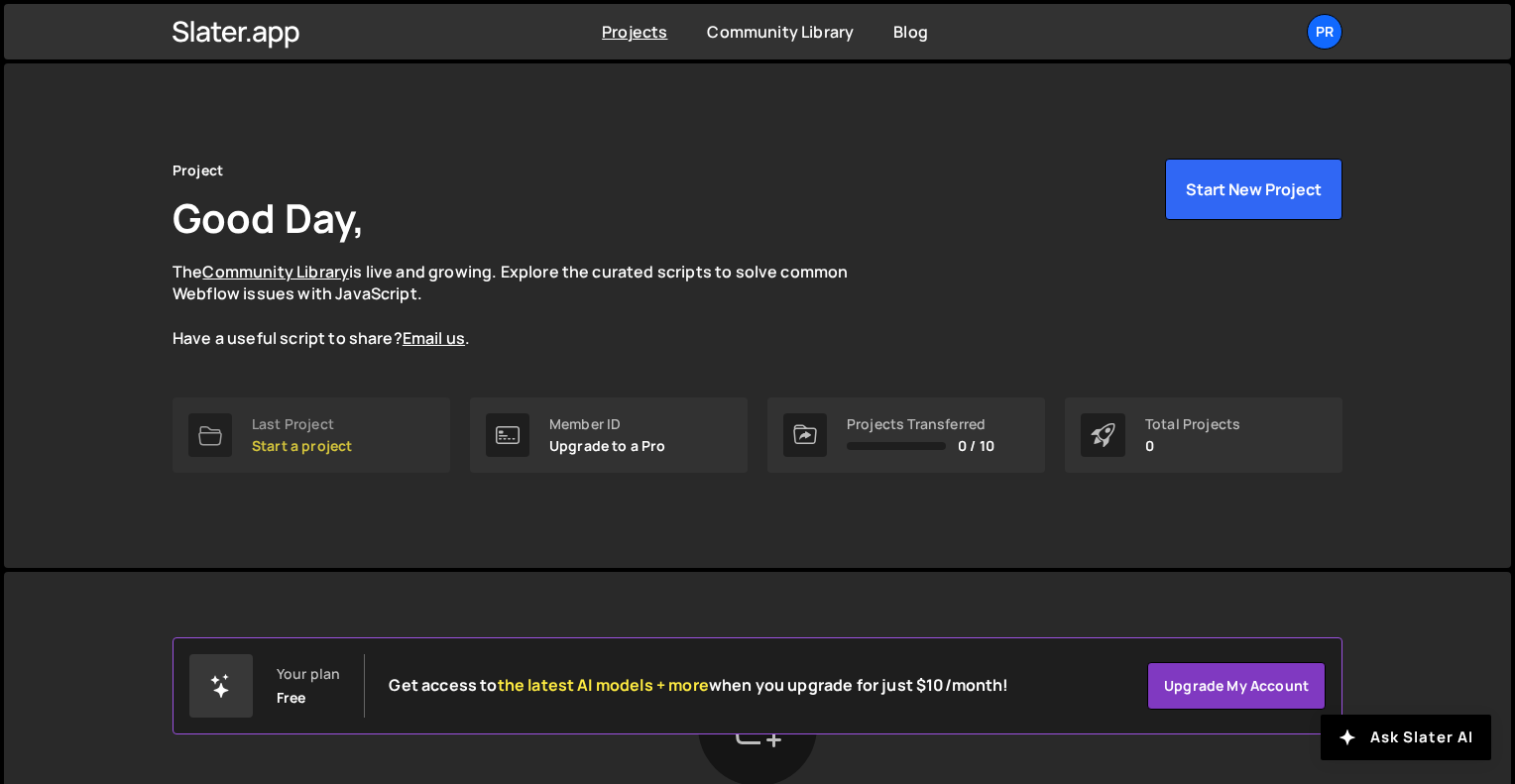 click on "Start a project" at bounding box center [301, 446] 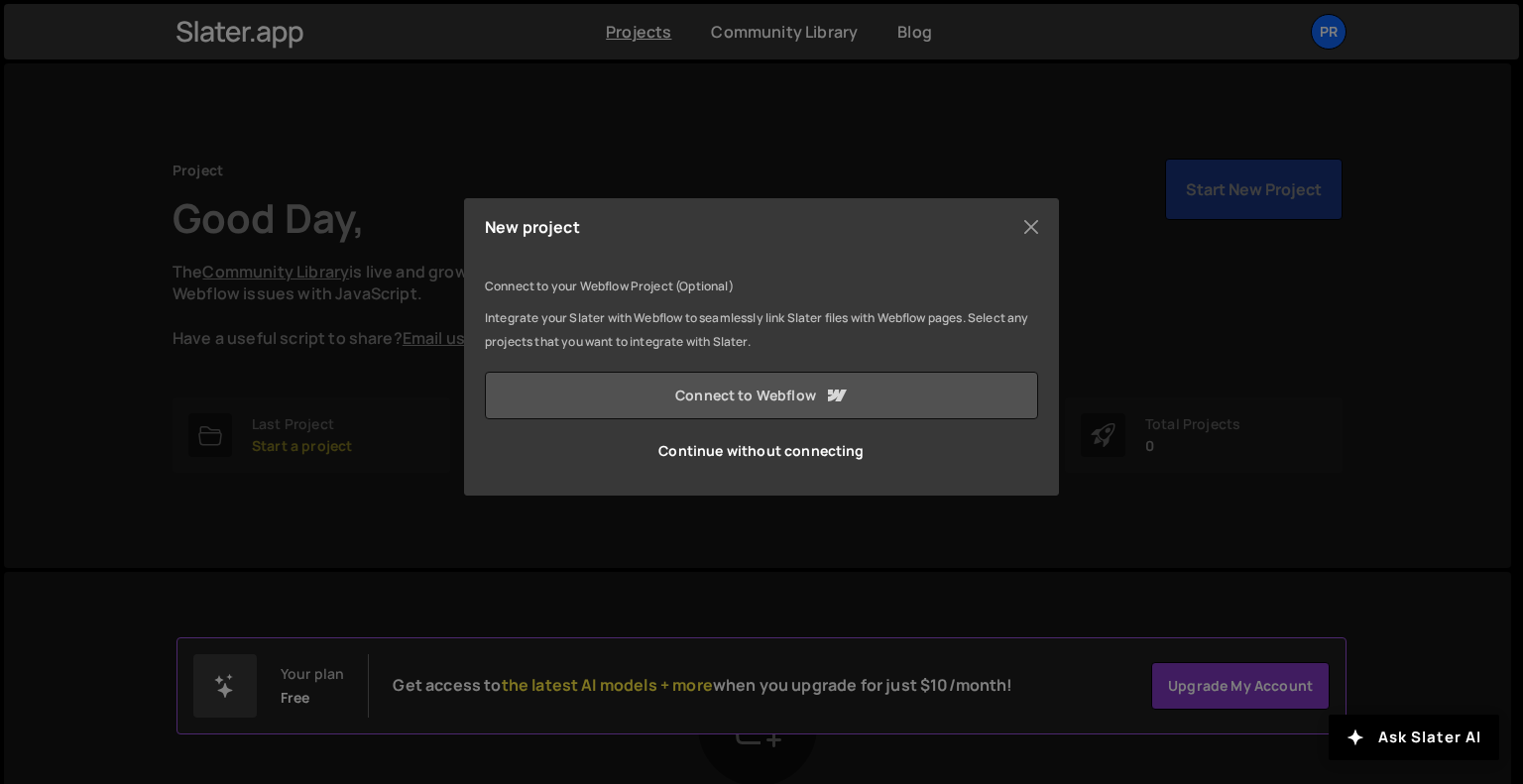 click on "Connect to Webflow" at bounding box center (762, 395) 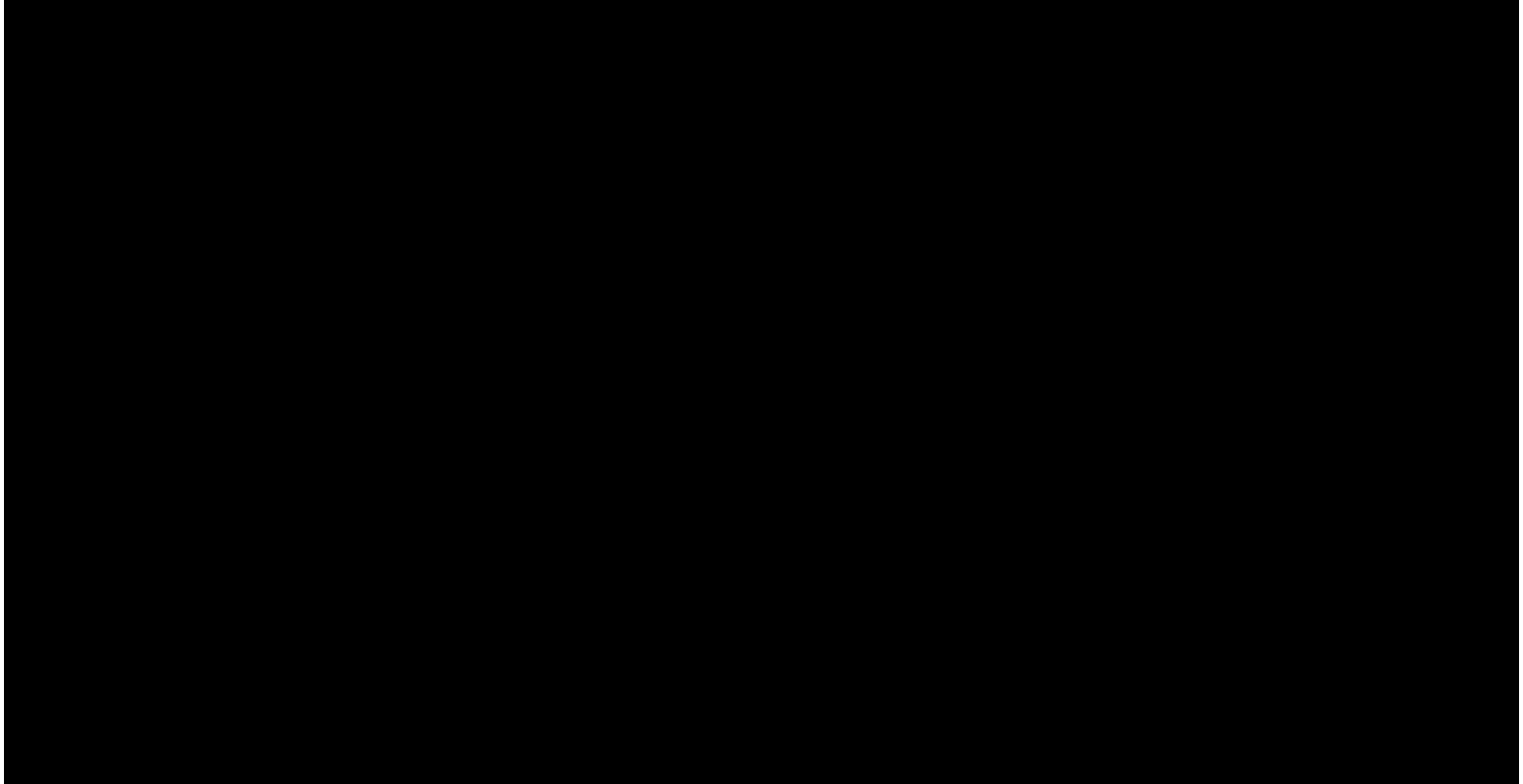 scroll, scrollTop: 0, scrollLeft: 0, axis: both 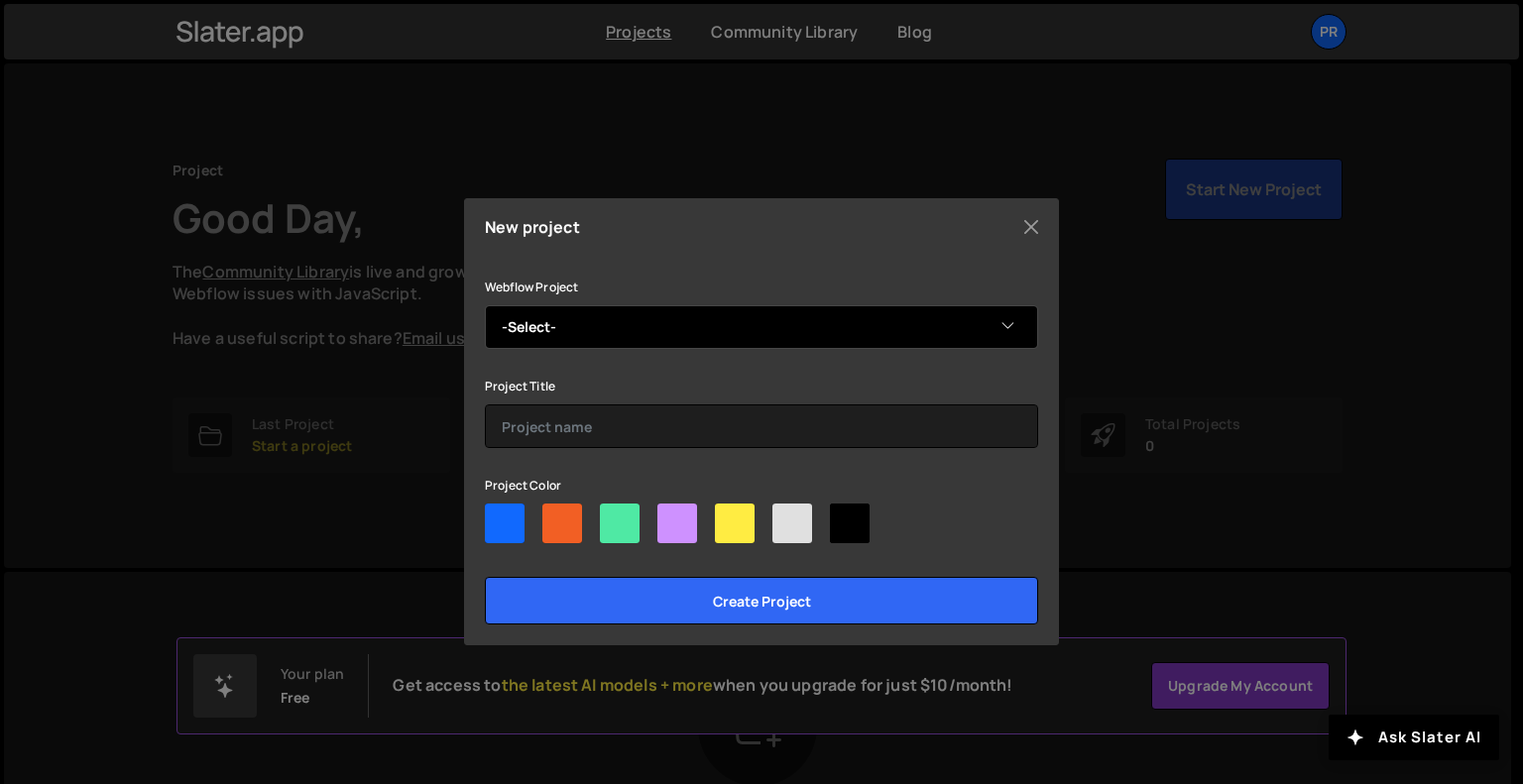 click on "-Select-
FogOFF Web
[BRAND]" at bounding box center (762, 327) 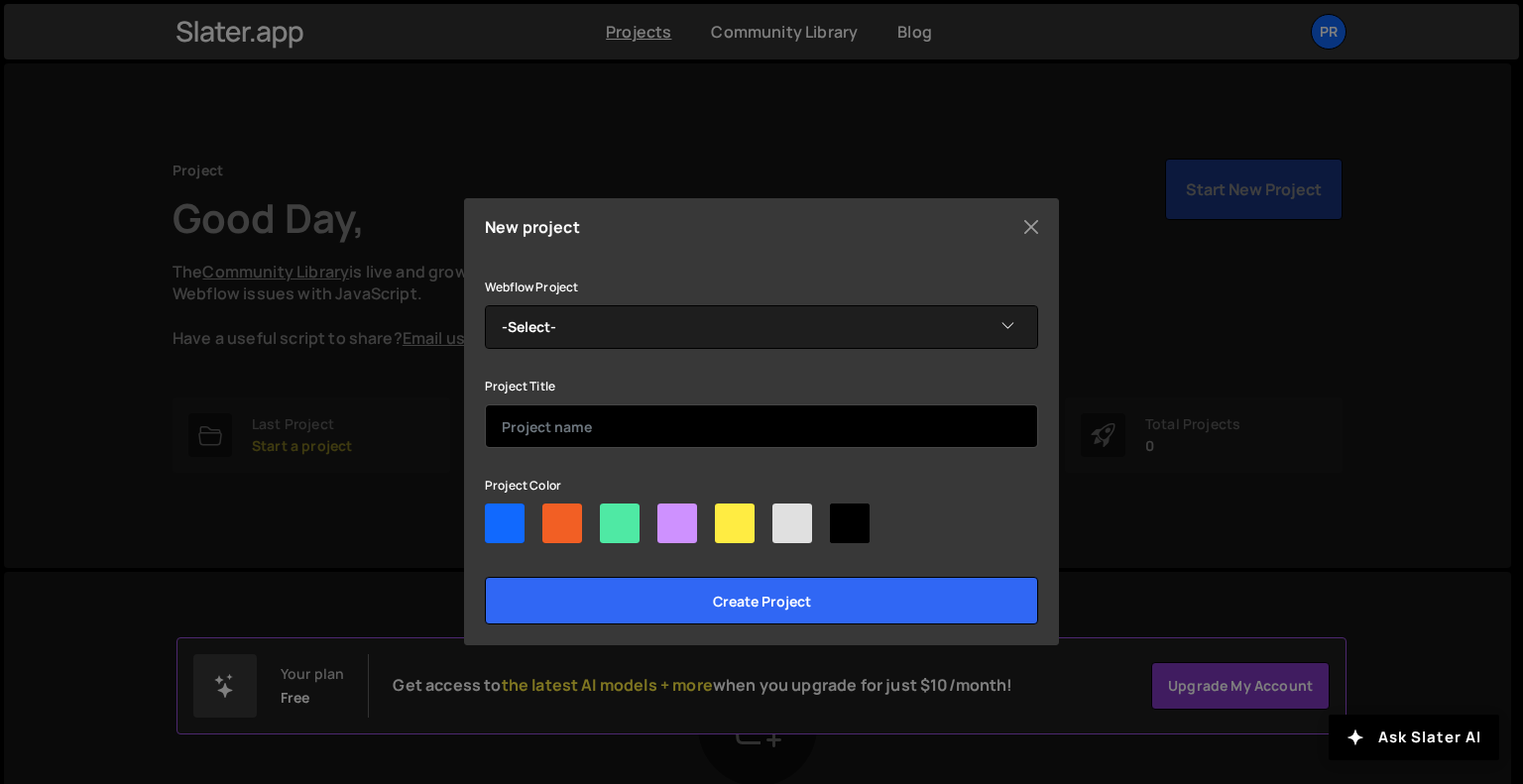 click at bounding box center (762, 426) 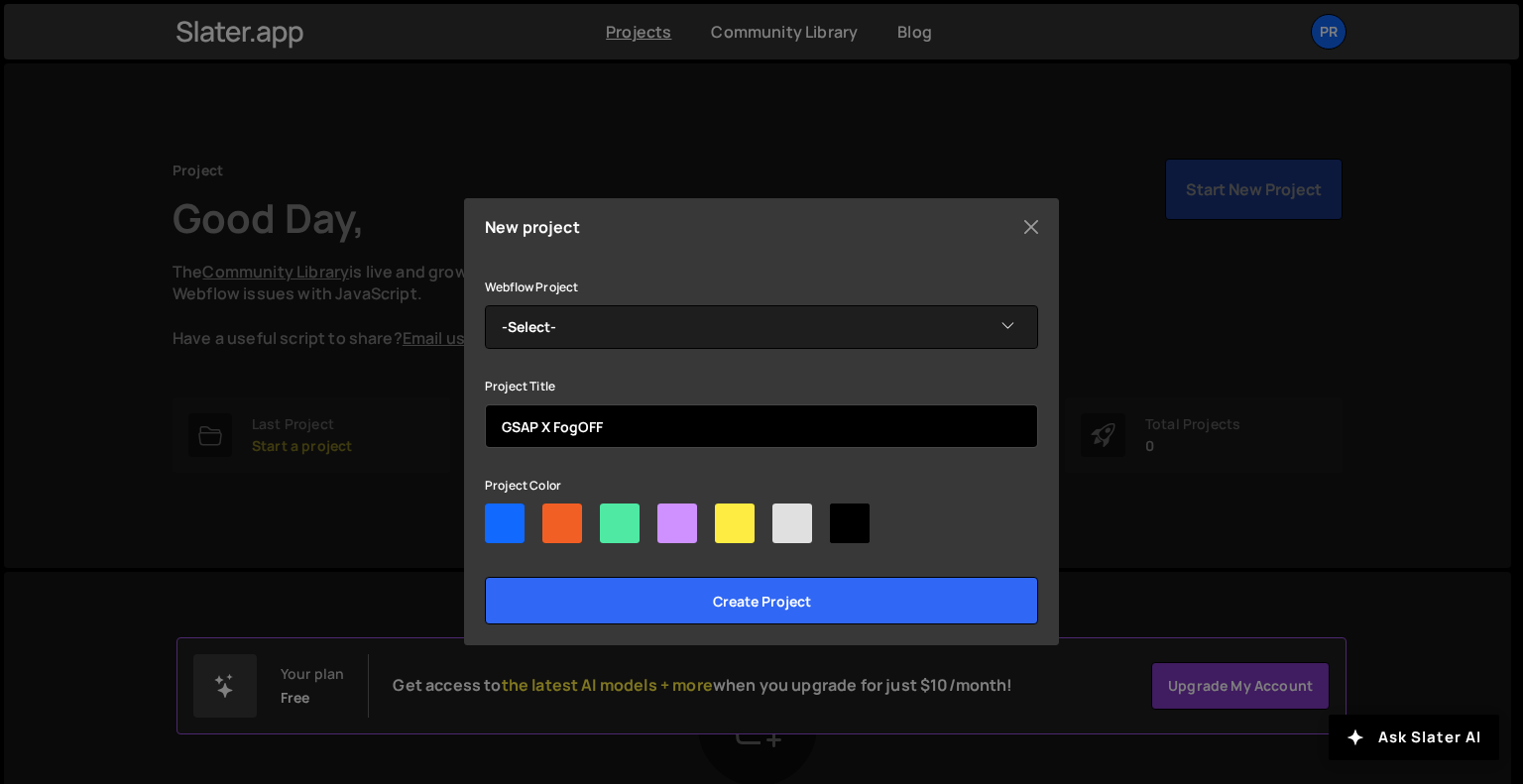 type on "GSAP X FogOFF" 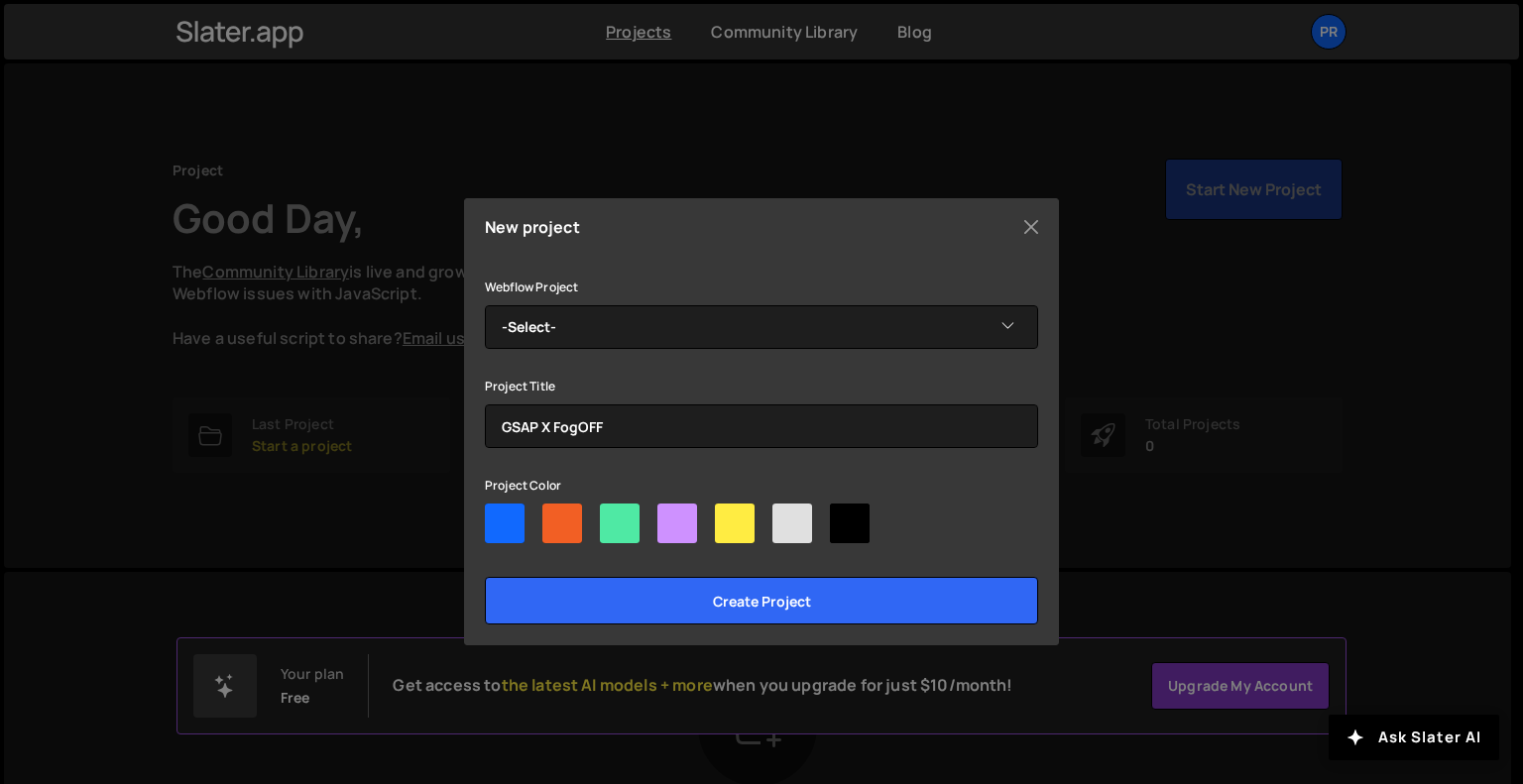 click at bounding box center (505, 523) 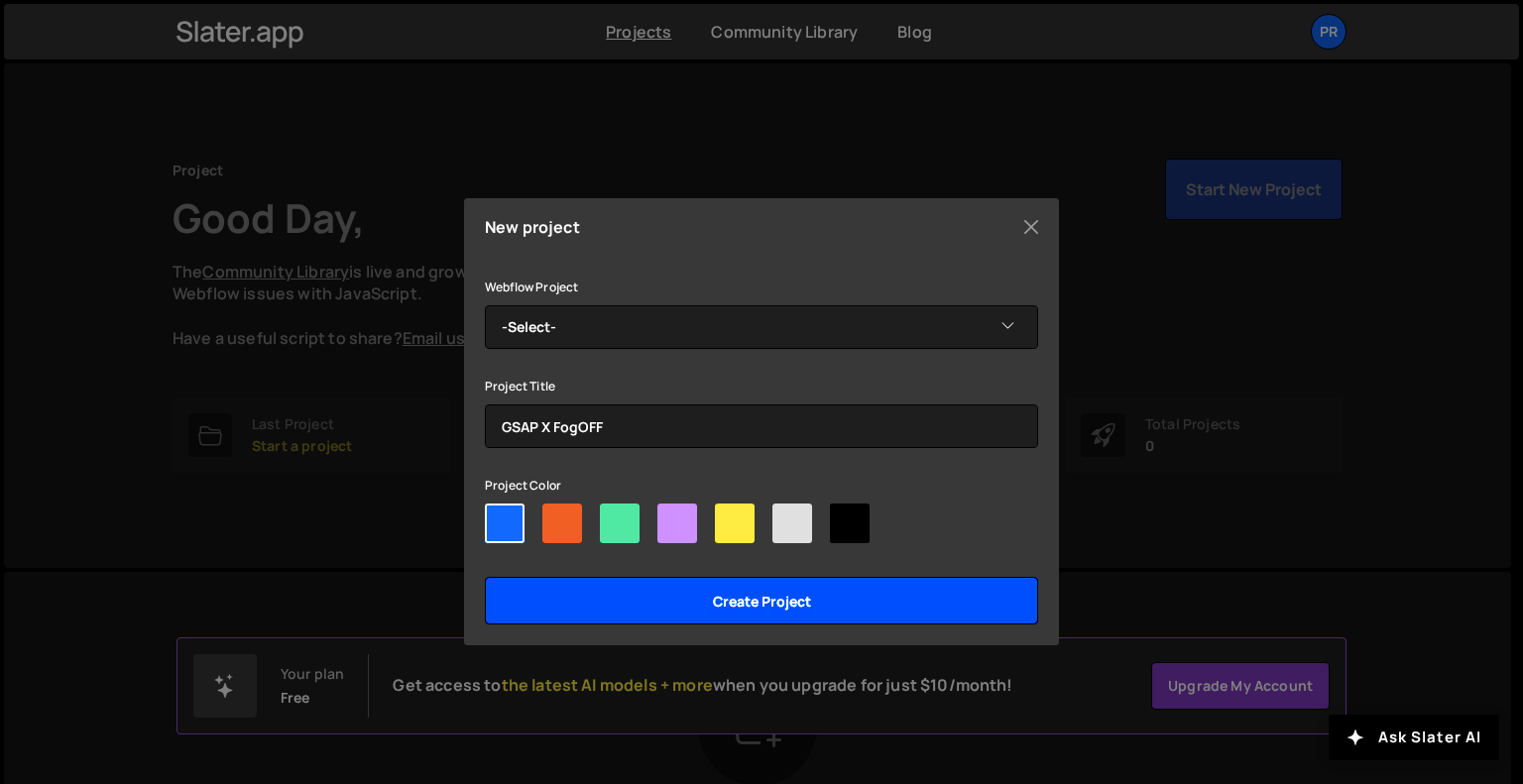 click on "Create project" at bounding box center (762, 601) 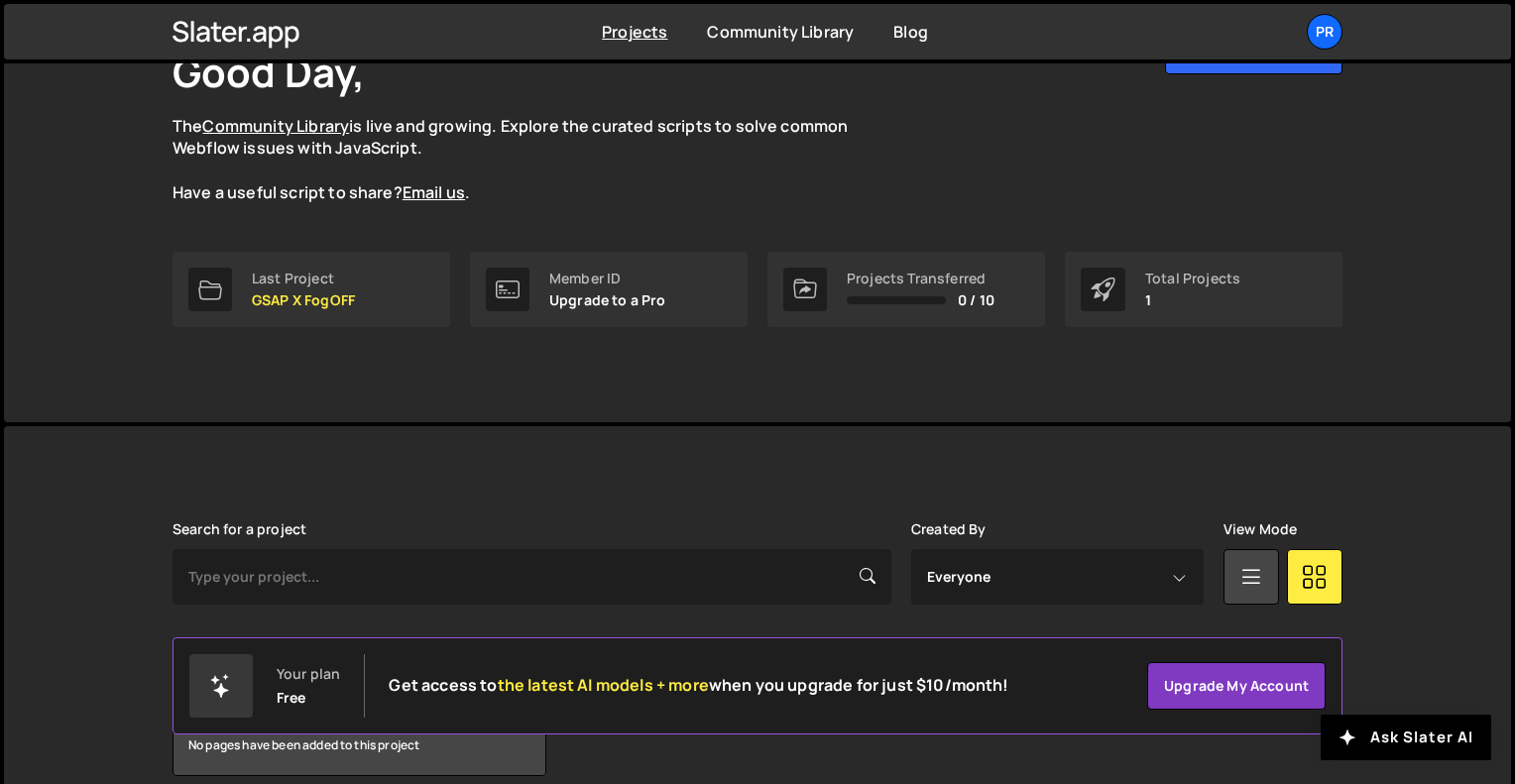 scroll, scrollTop: 235, scrollLeft: 0, axis: vertical 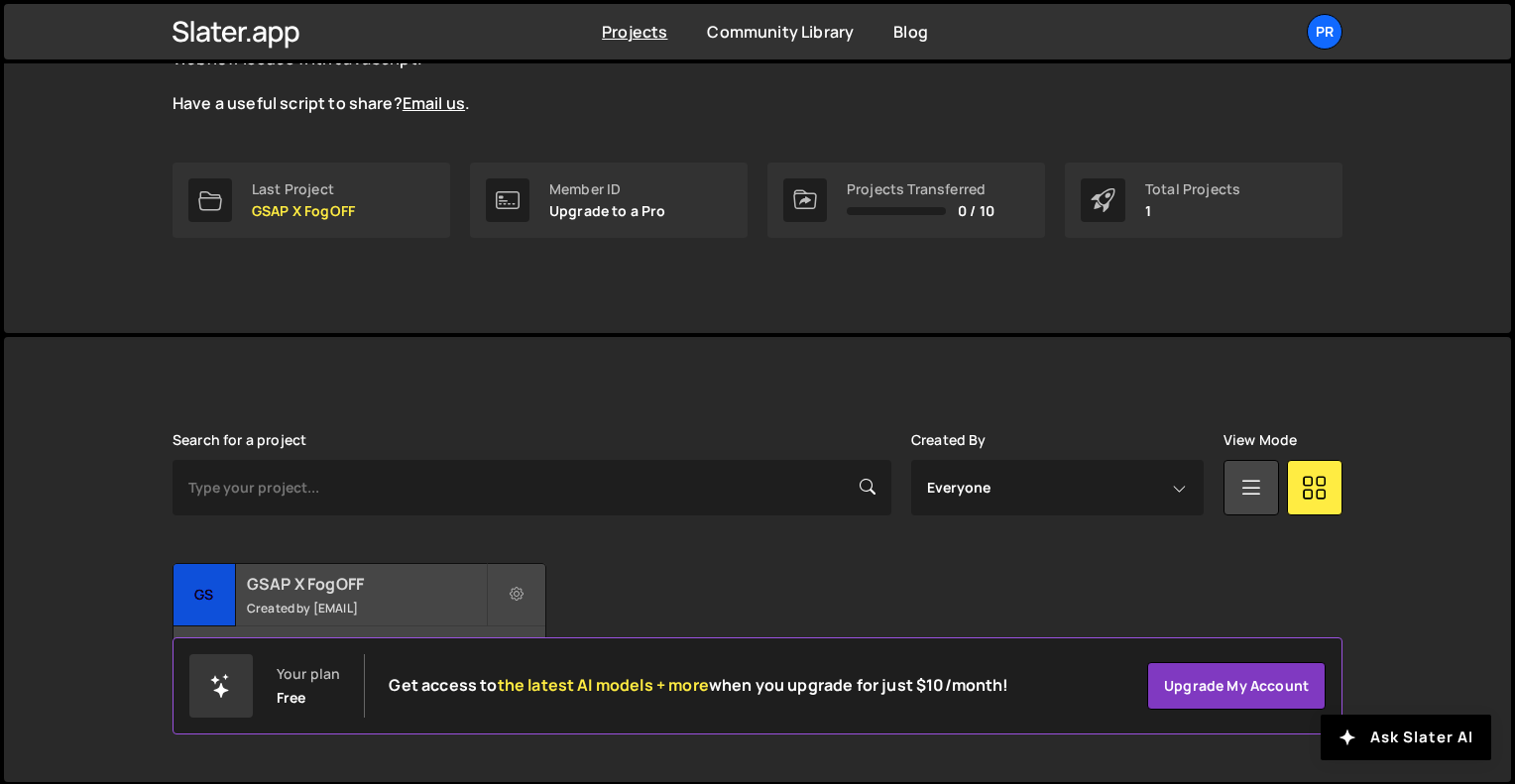 click on "GSAP X FogOFF" at bounding box center (366, 584) 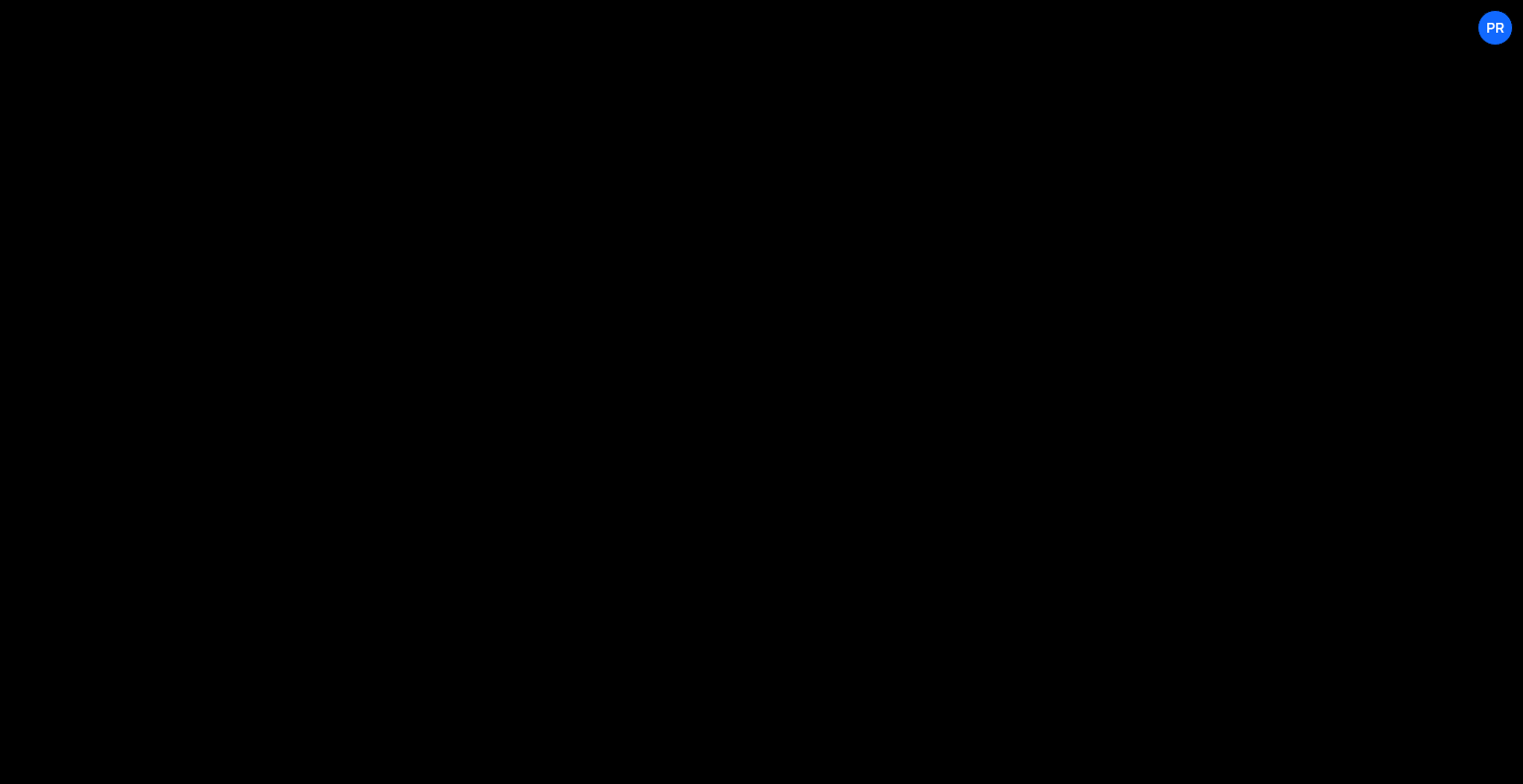 scroll, scrollTop: 0, scrollLeft: 0, axis: both 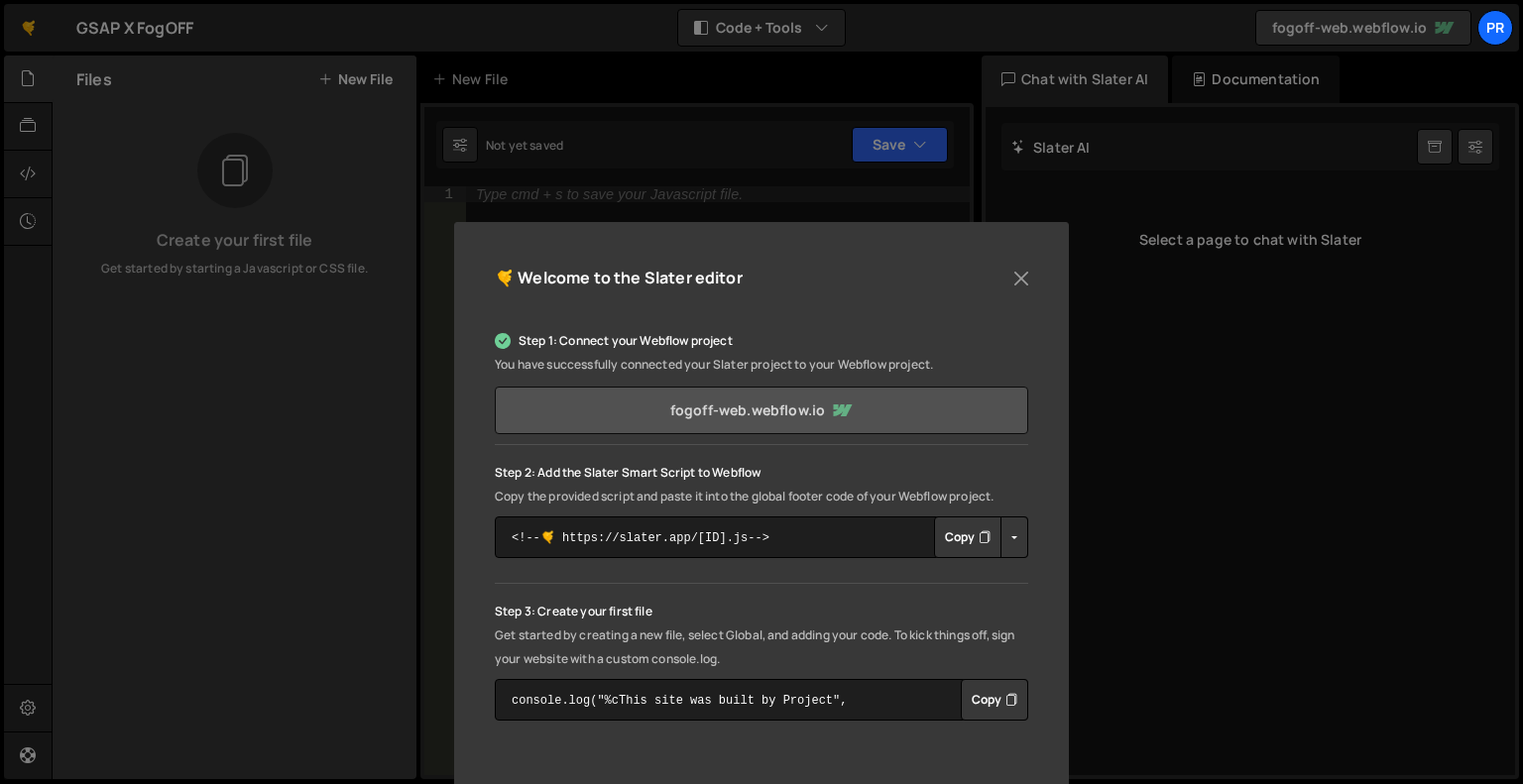 click on "fogoff-web.webflow.io" at bounding box center [762, 410] 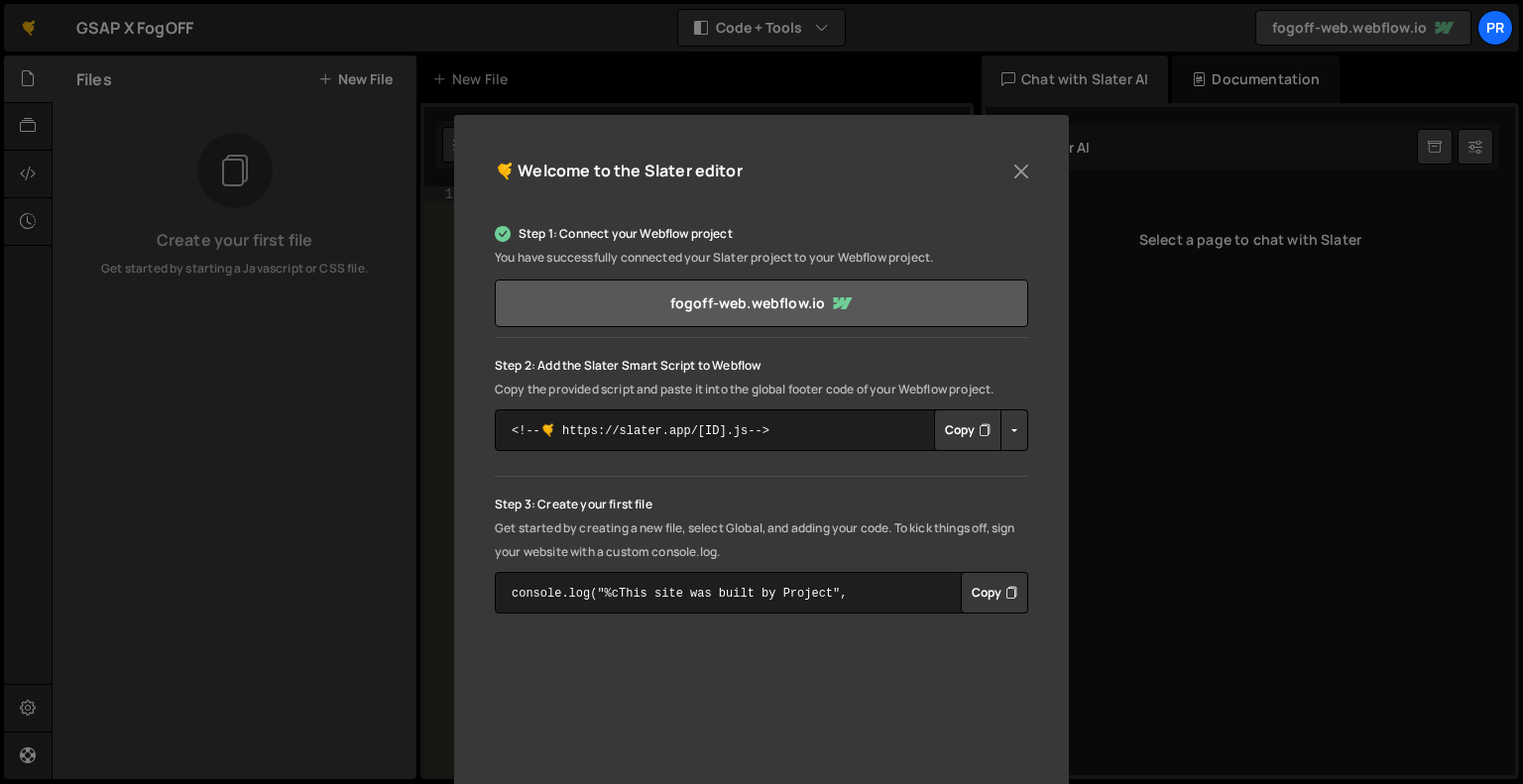 scroll, scrollTop: 111, scrollLeft: 0, axis: vertical 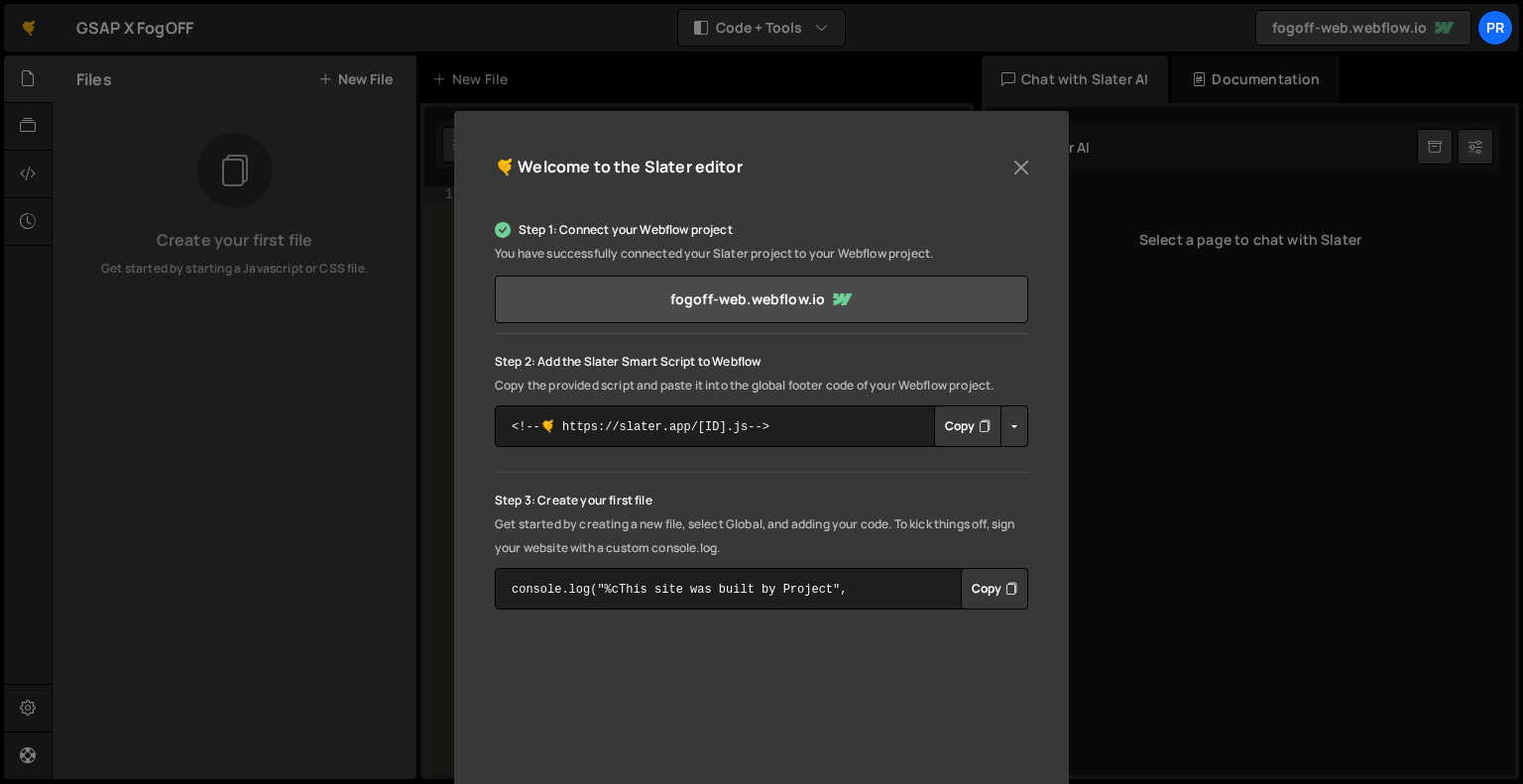click on "Copy" at bounding box center [968, 426] 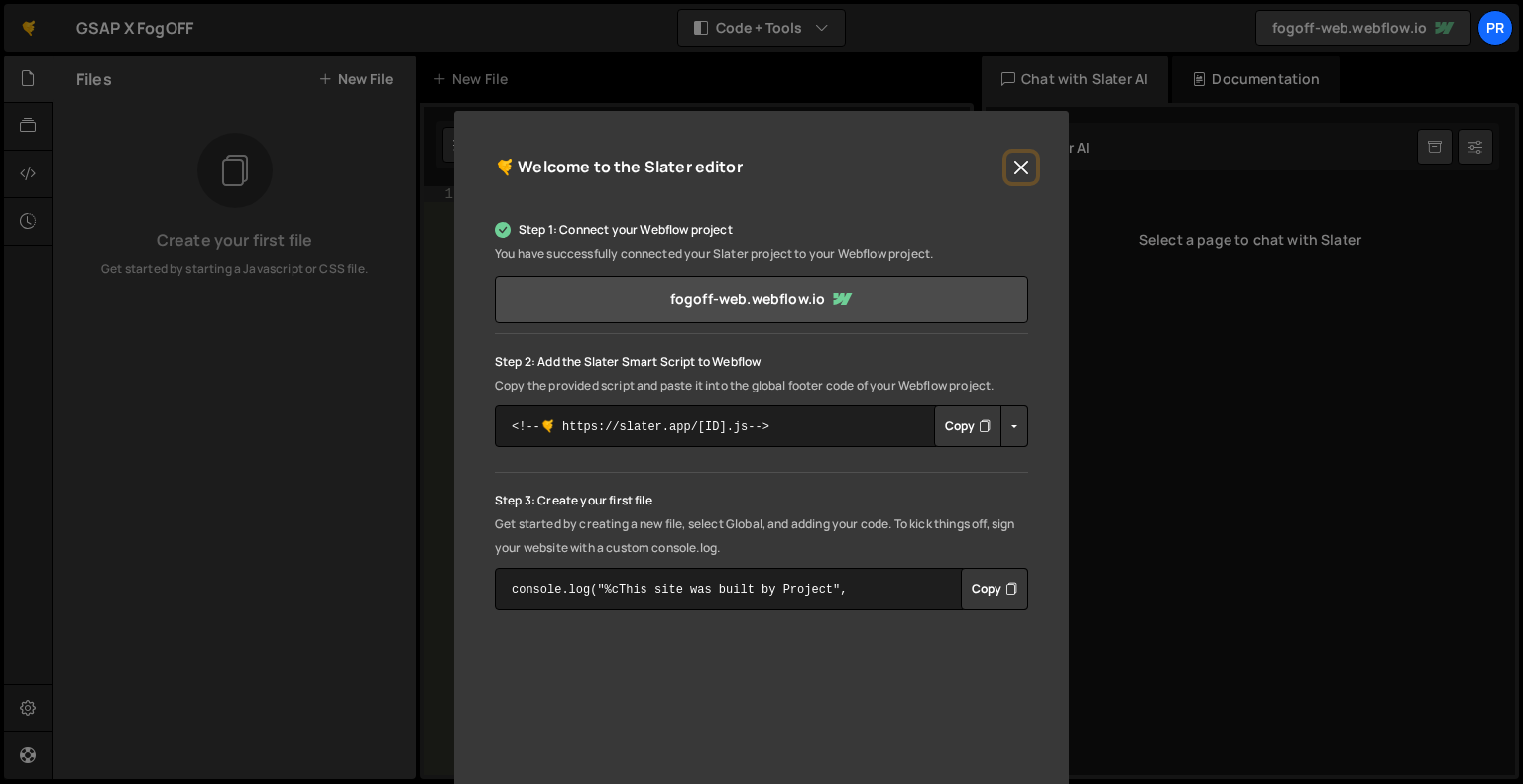 click at bounding box center (1021, 168) 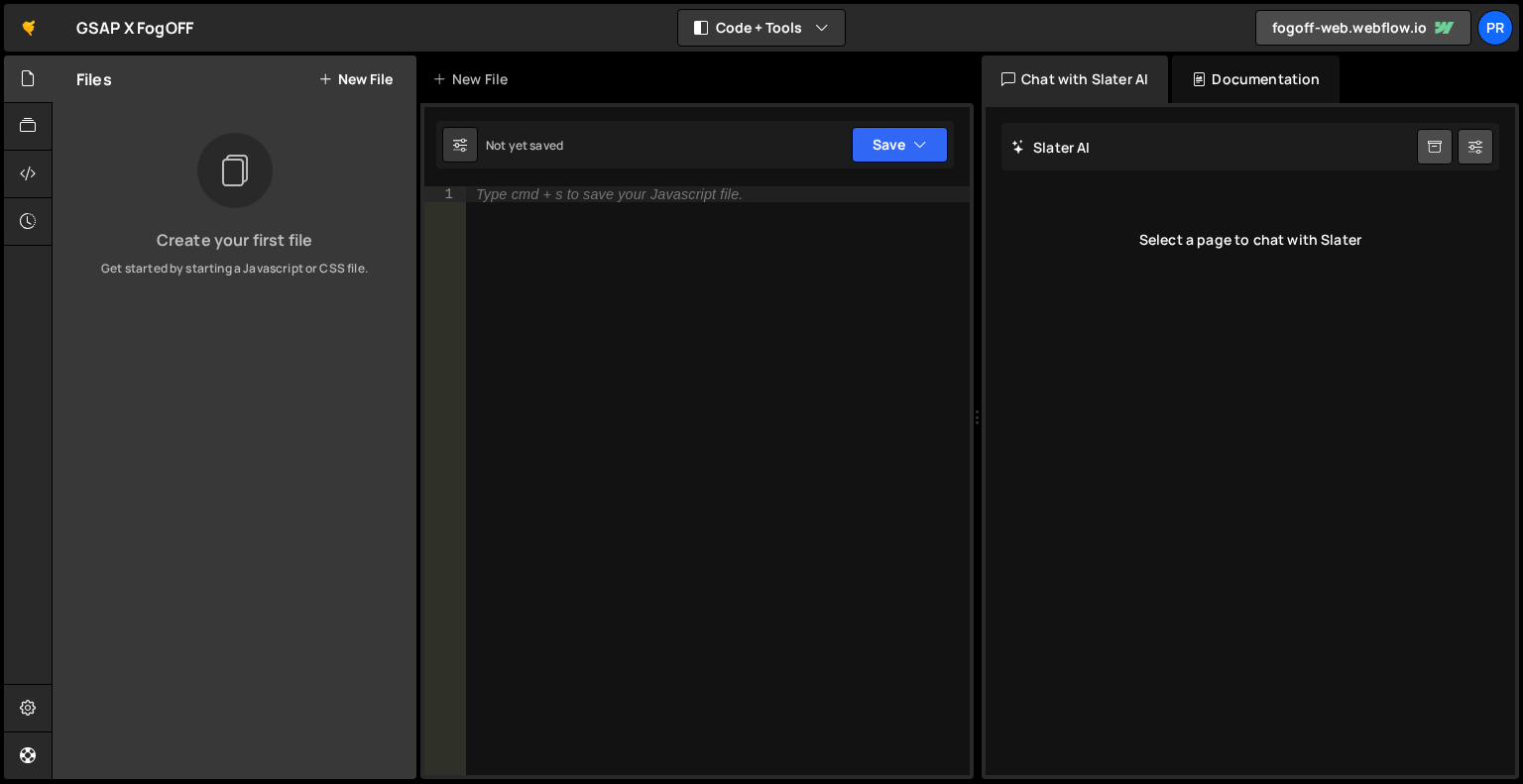 type 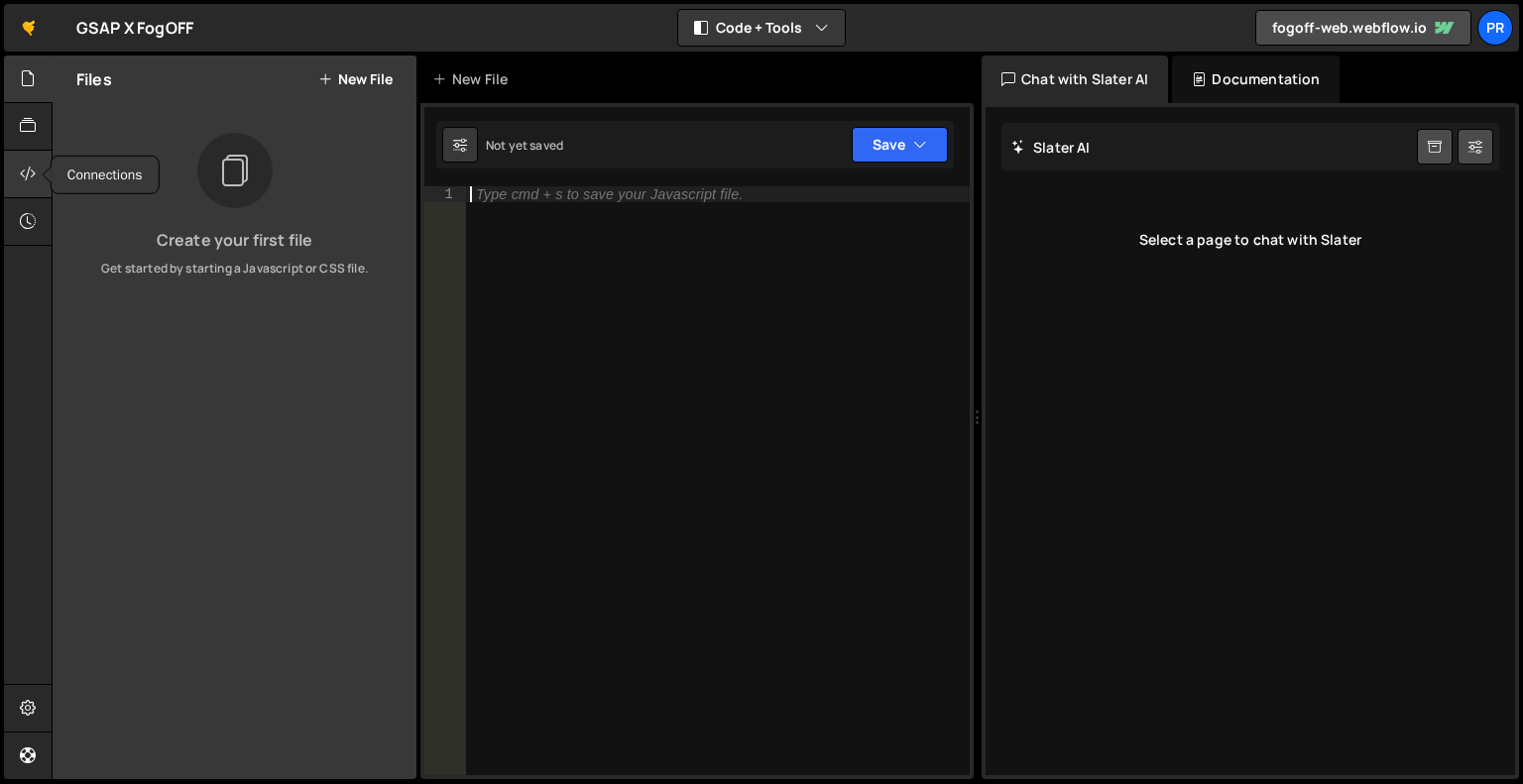 click at bounding box center (28, 173) 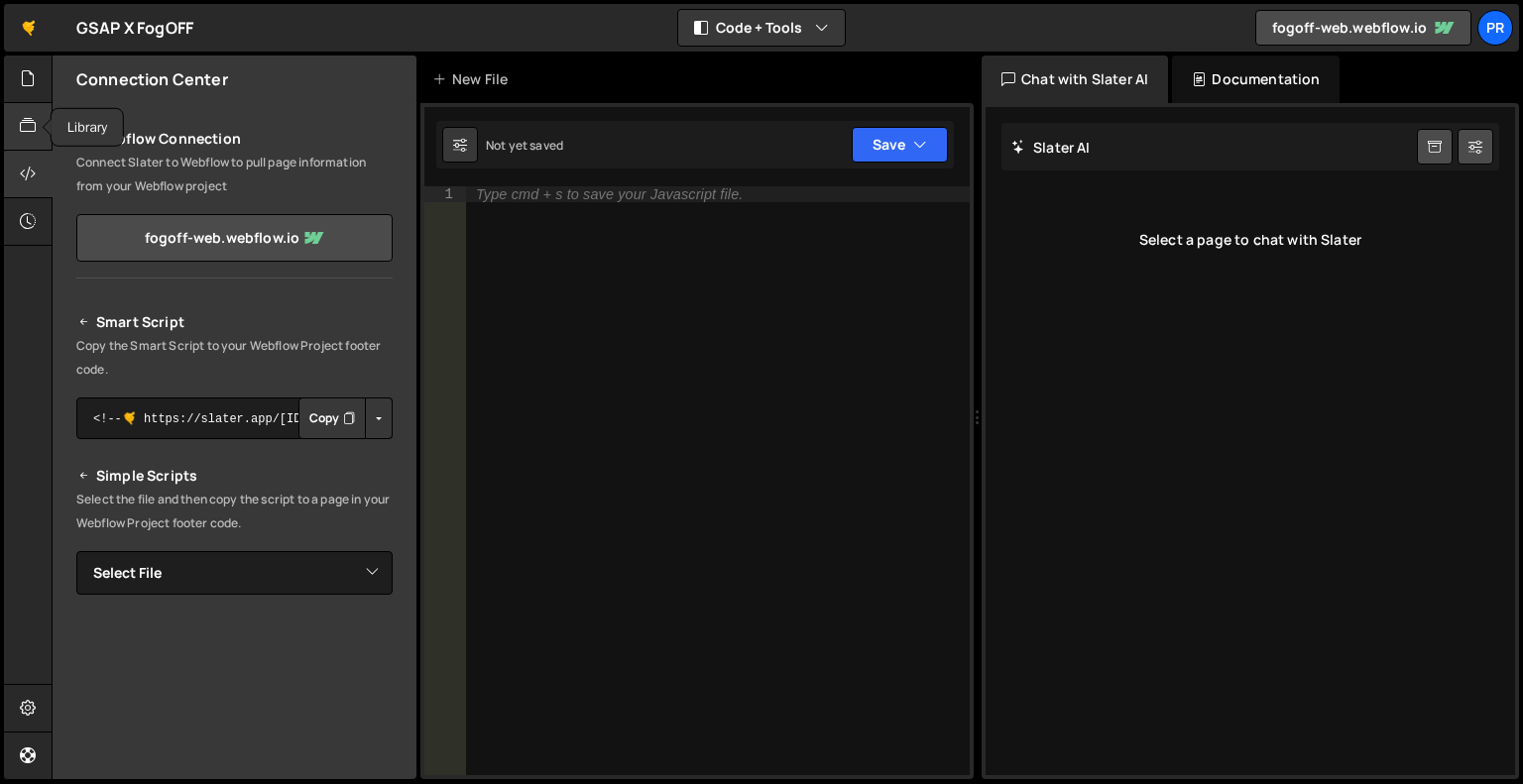 click at bounding box center [28, 126] 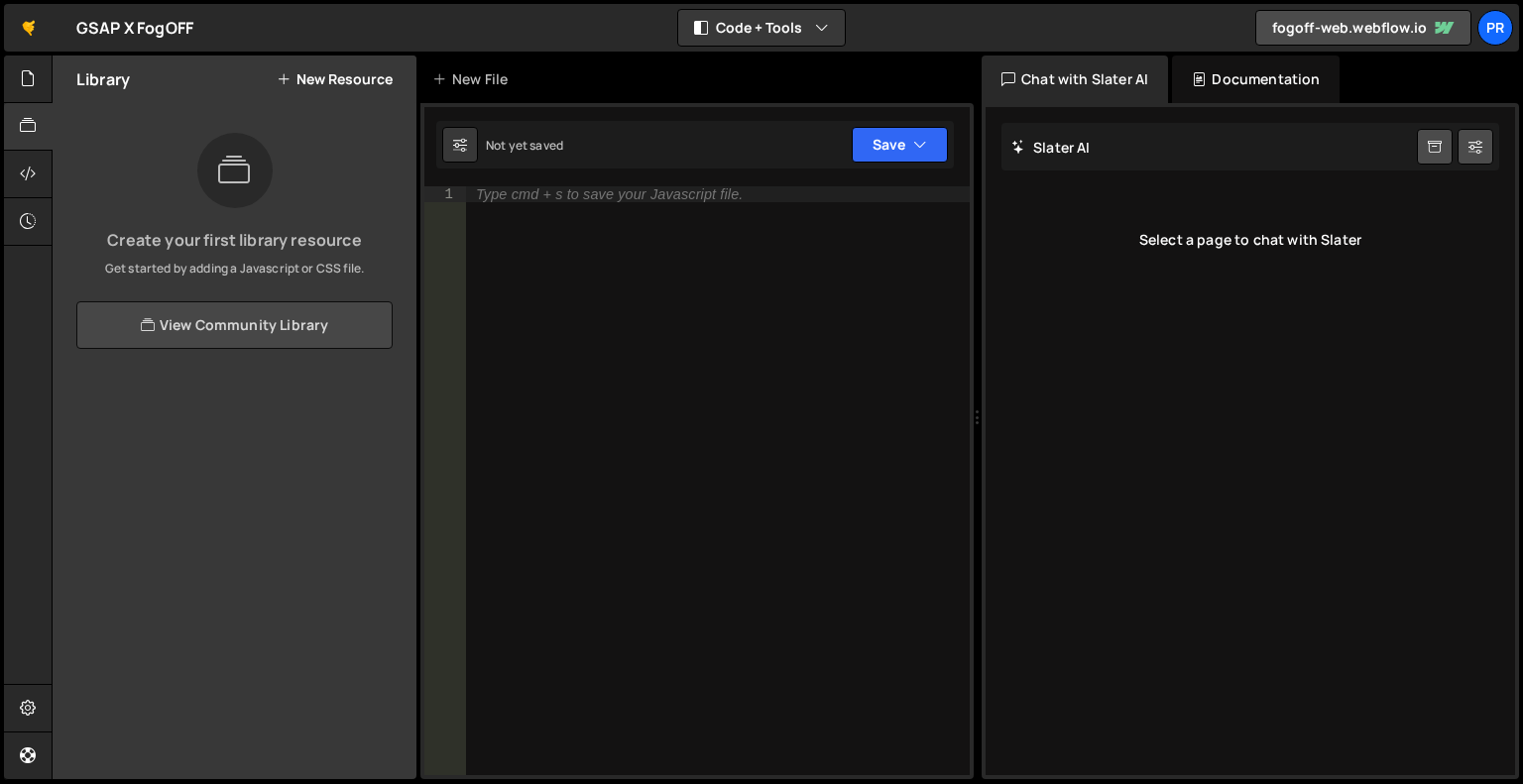 click on "View Community Library" at bounding box center [234, 325] 